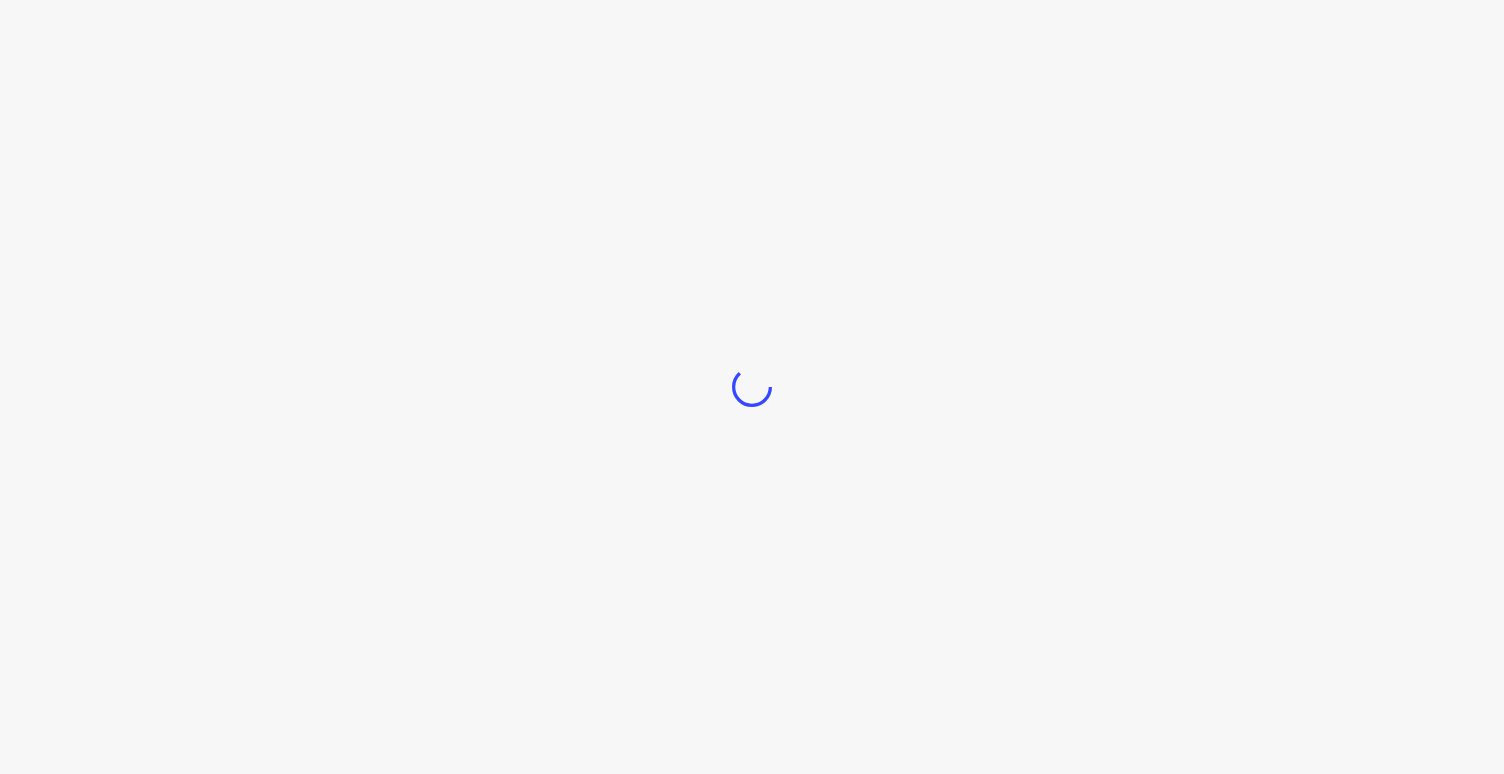 scroll, scrollTop: 0, scrollLeft: 0, axis: both 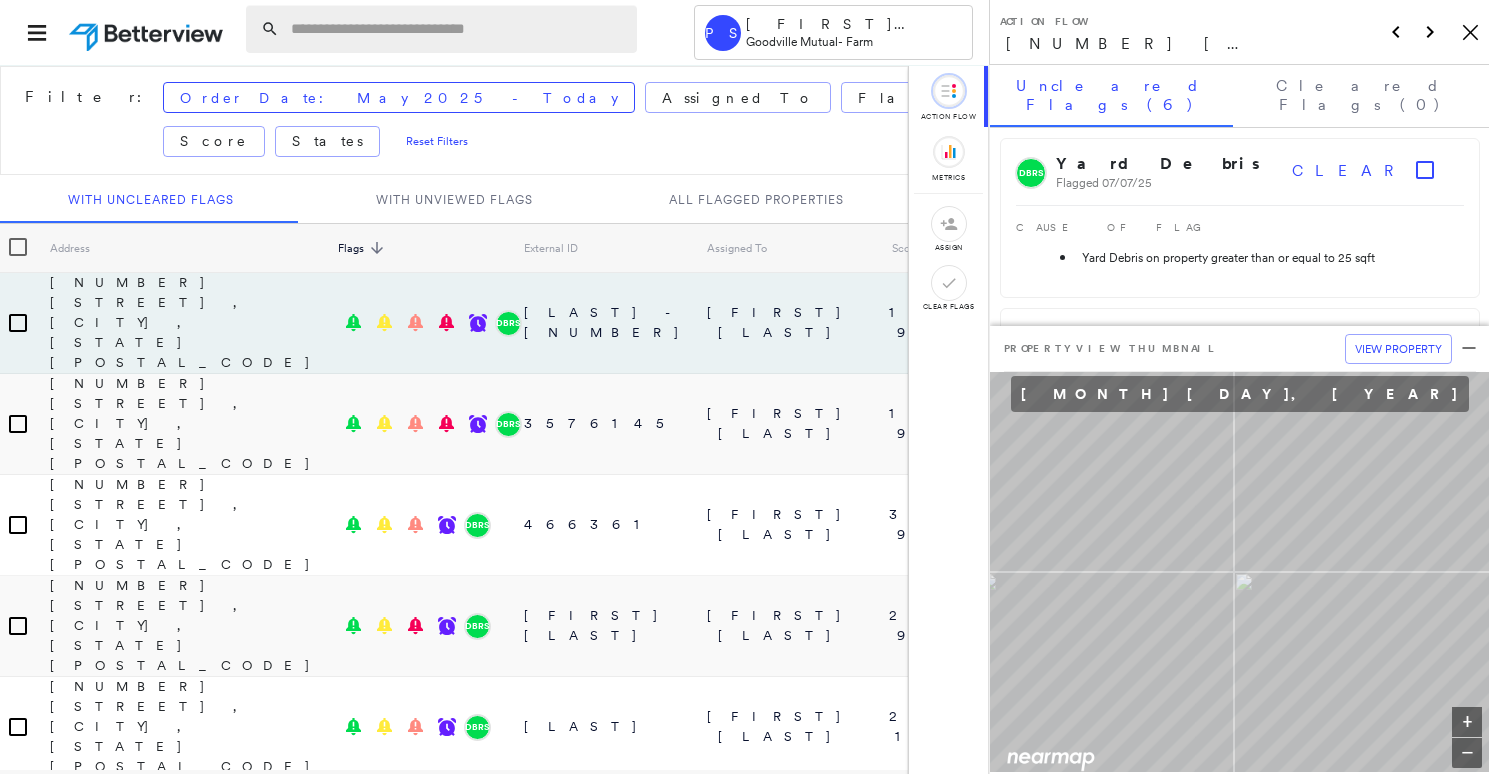 click at bounding box center (458, 29) 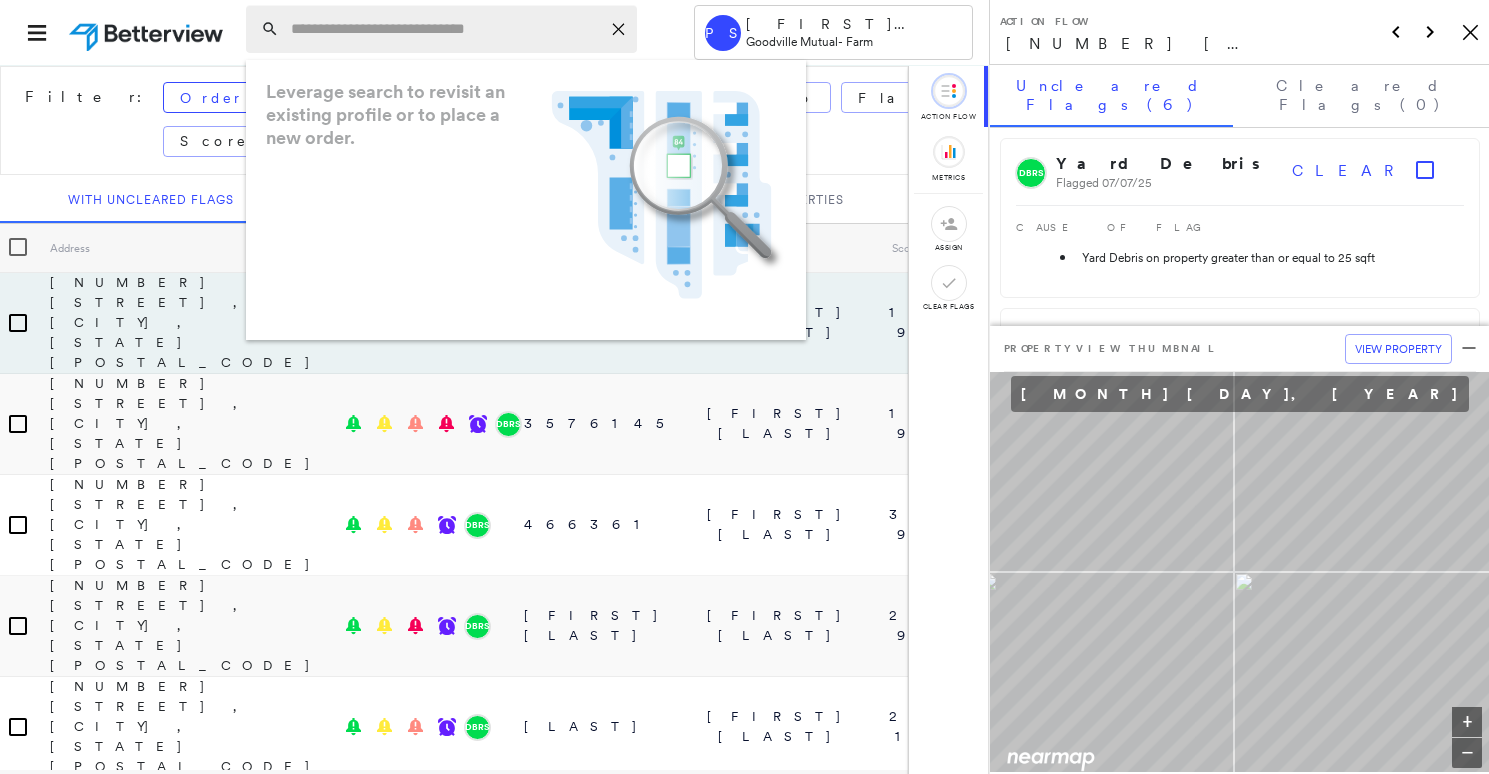 paste on "**********" 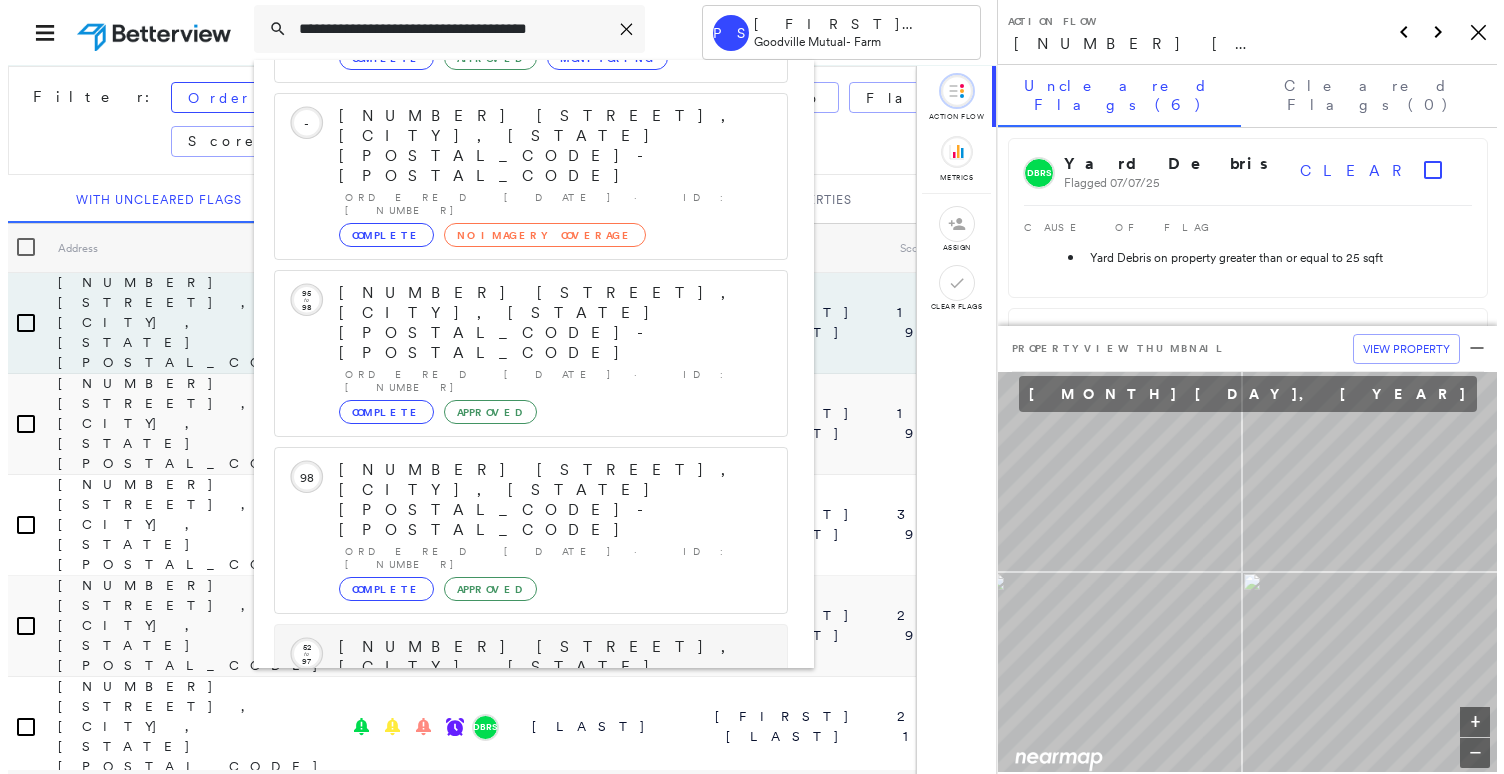 scroll, scrollTop: 213, scrollLeft: 0, axis: vertical 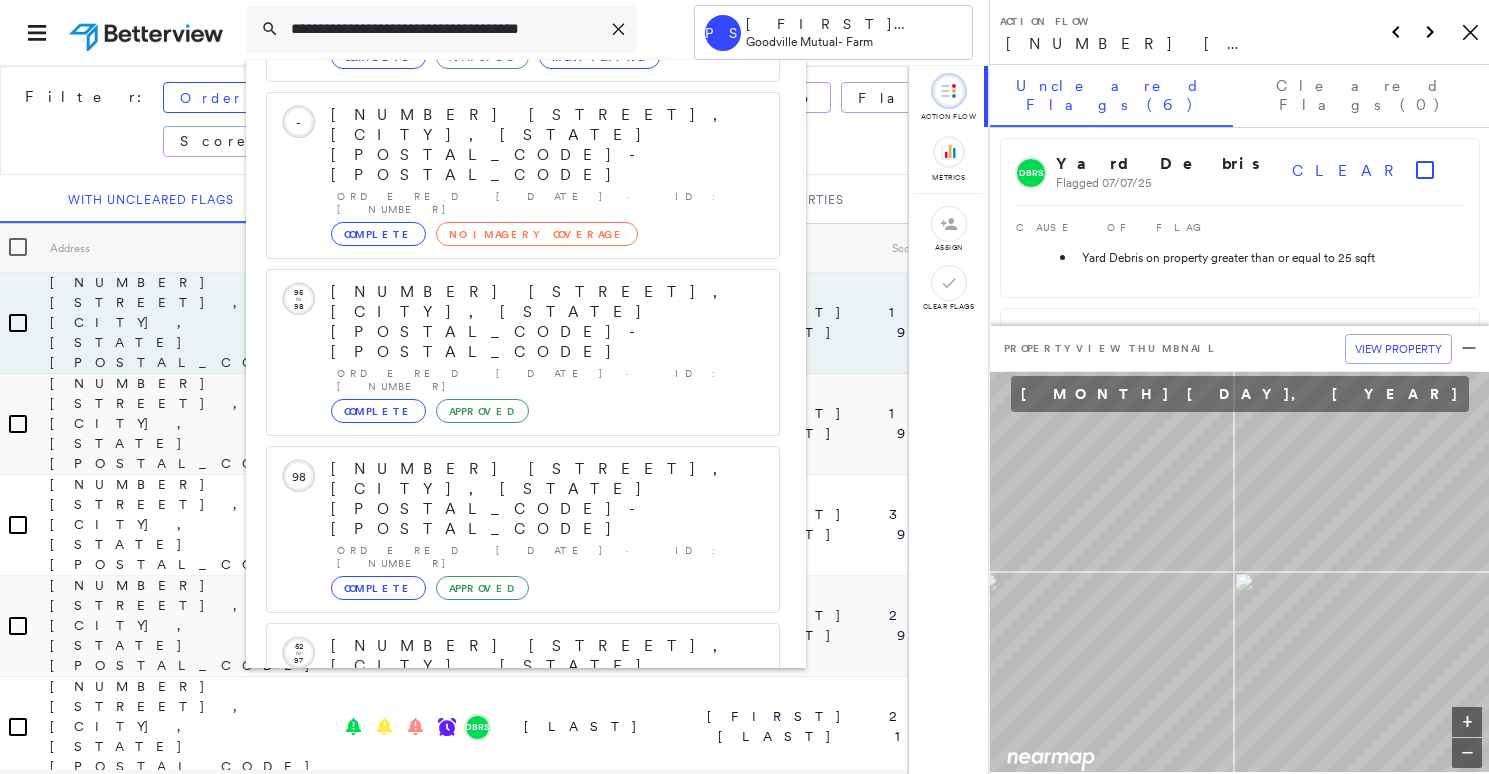 type on "**********" 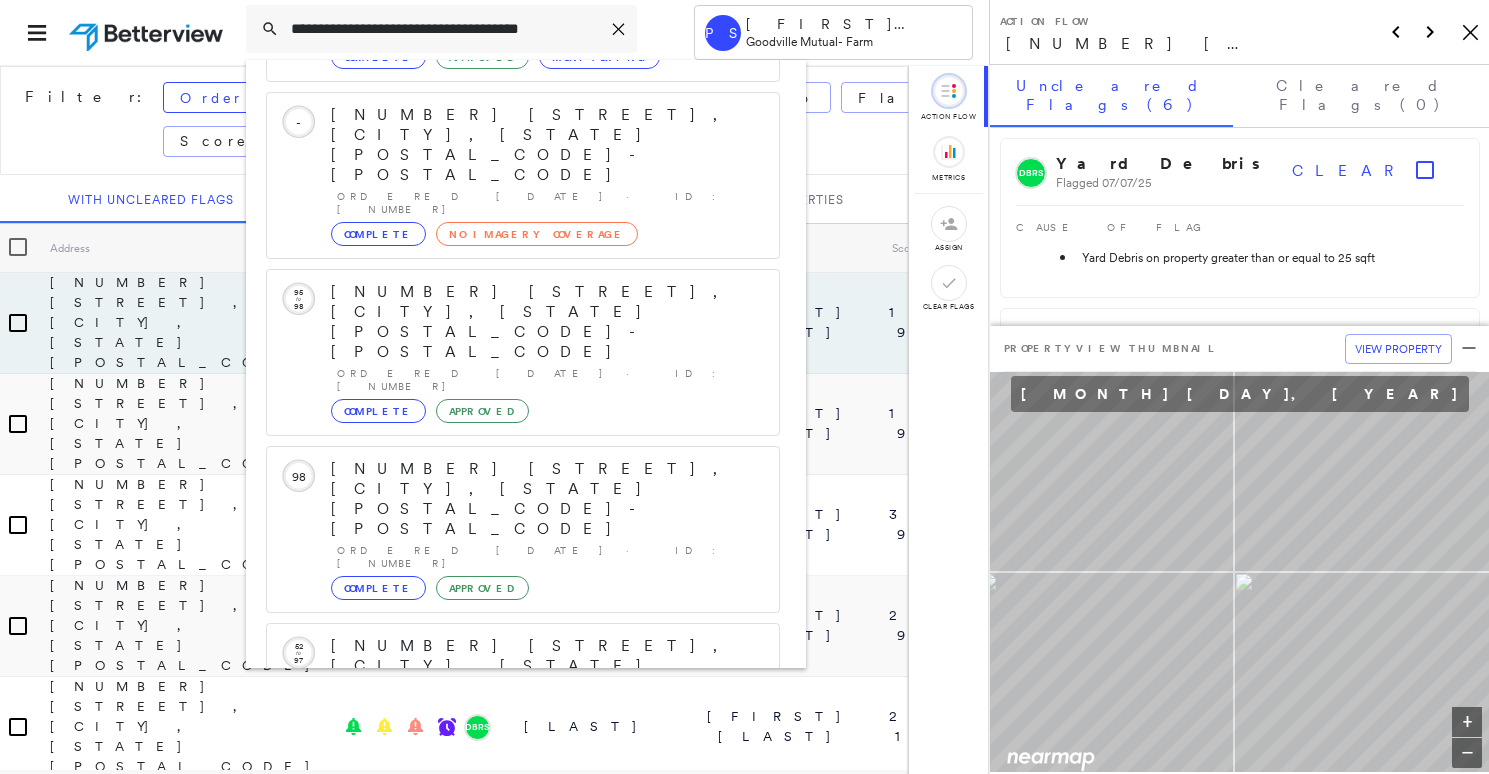click 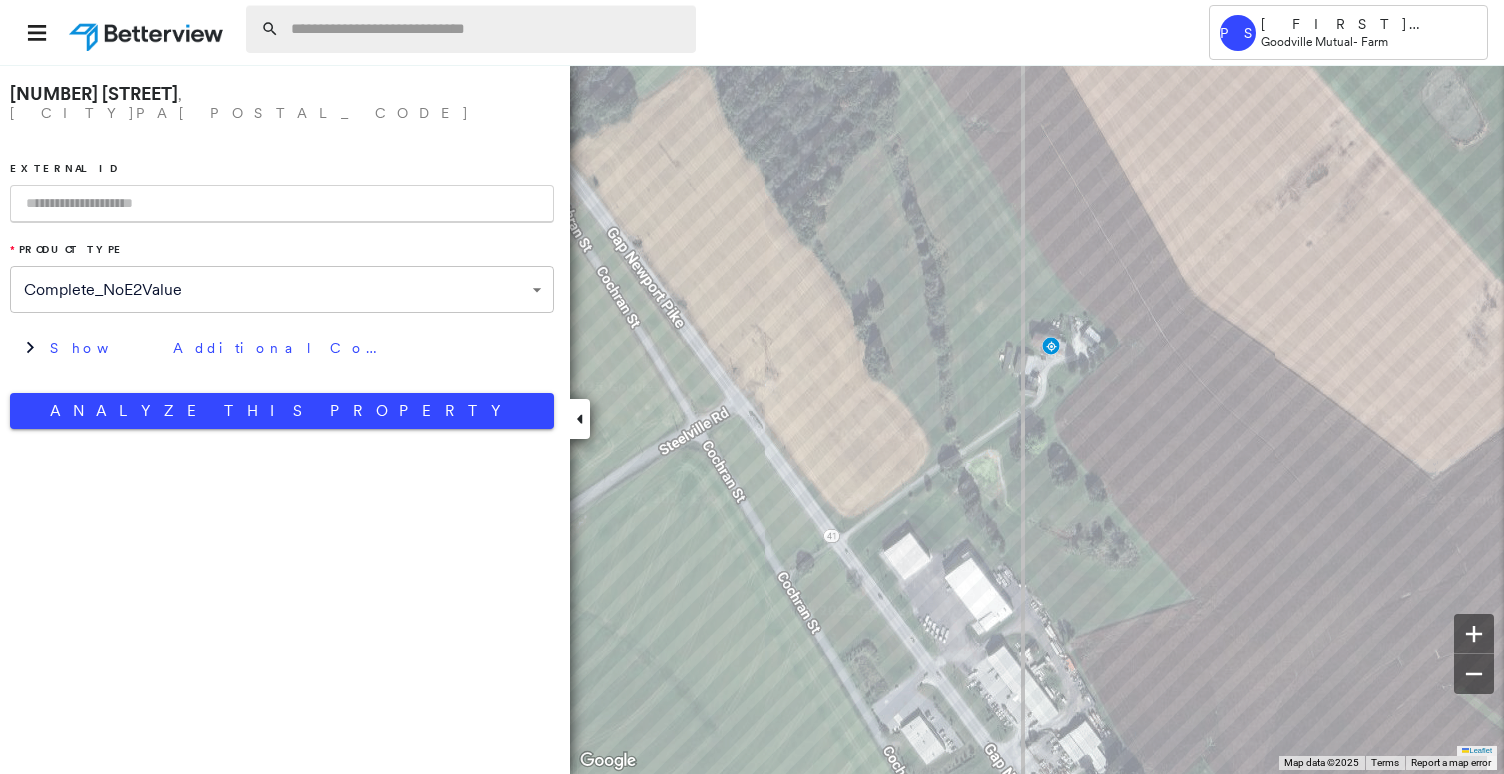 click at bounding box center (487, 29) 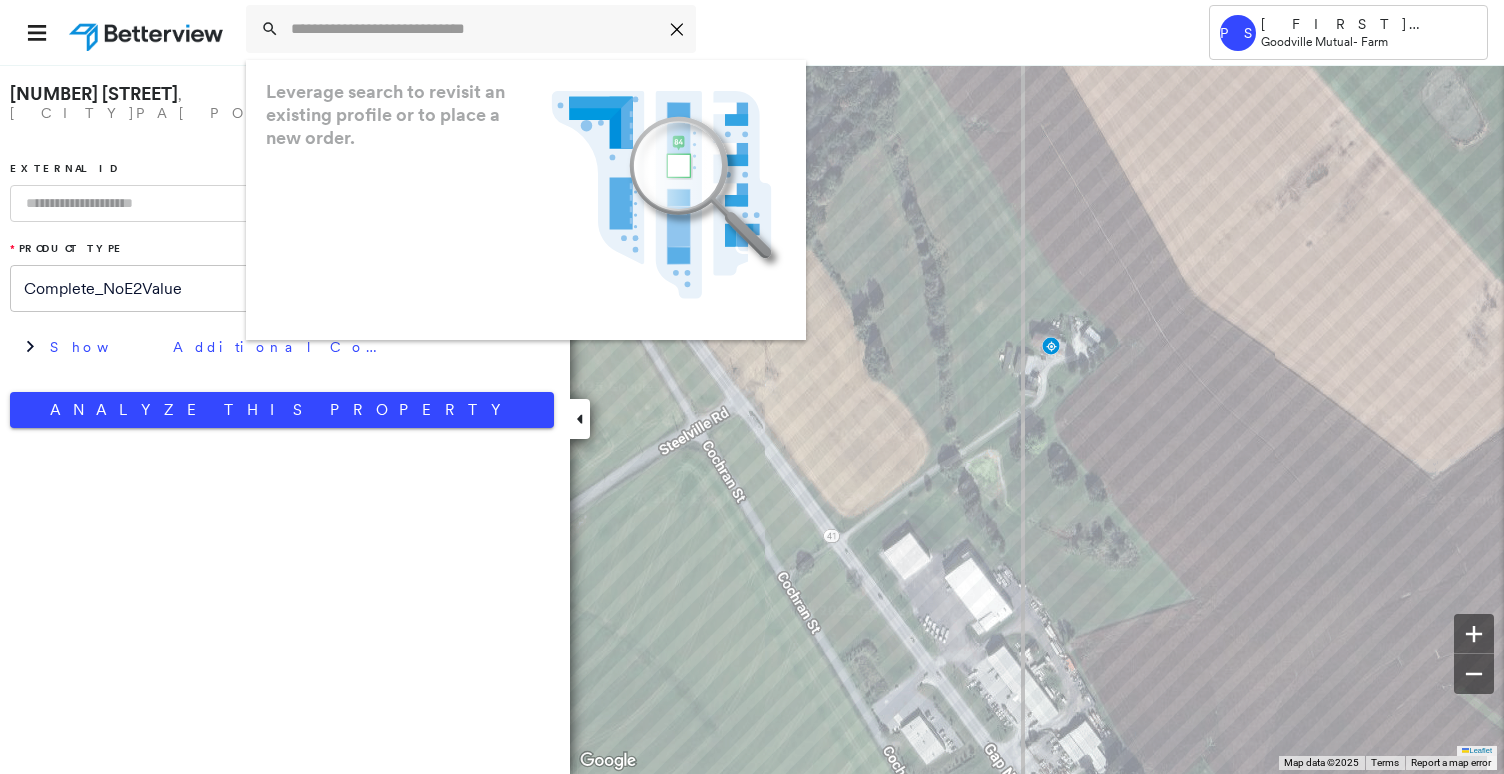 click at bounding box center [282, 203] 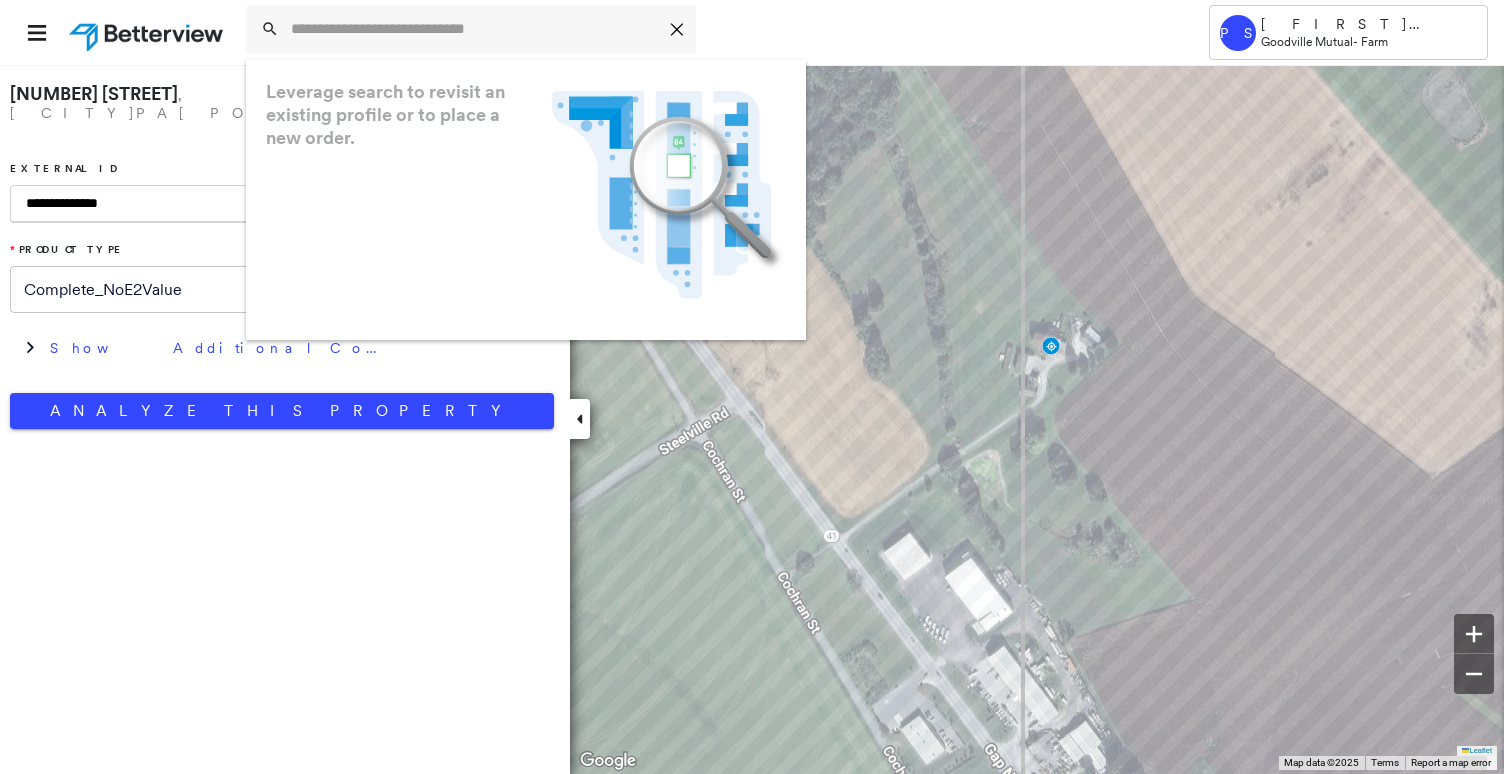 type on "**********" 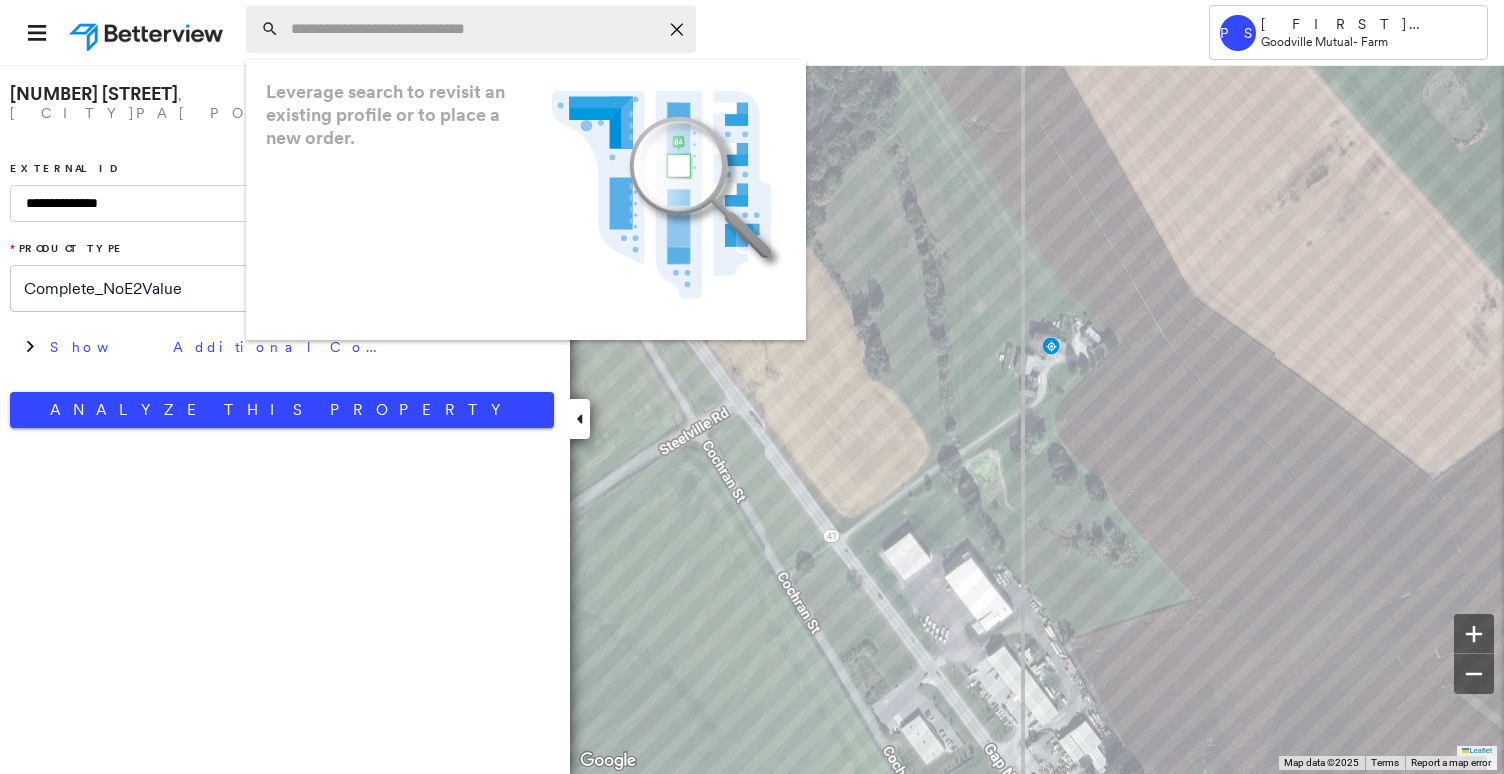 click on "Icon_Closemodal" at bounding box center (471, 29) 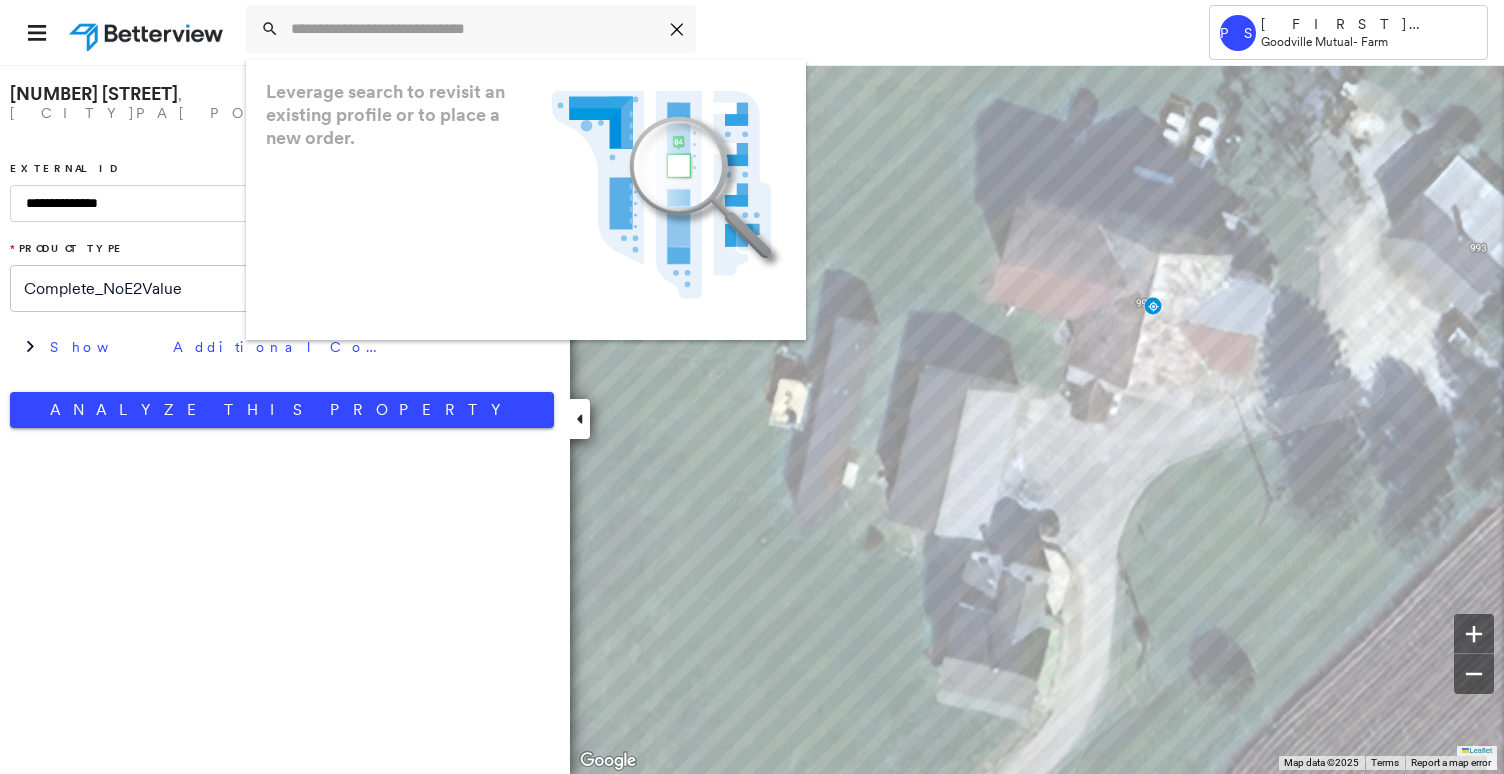 click on "[NUMBER] [STREET] , [CITY], [STATE] [POSTAL_CODE] [EXTRA_INFO]" at bounding box center [285, 419] 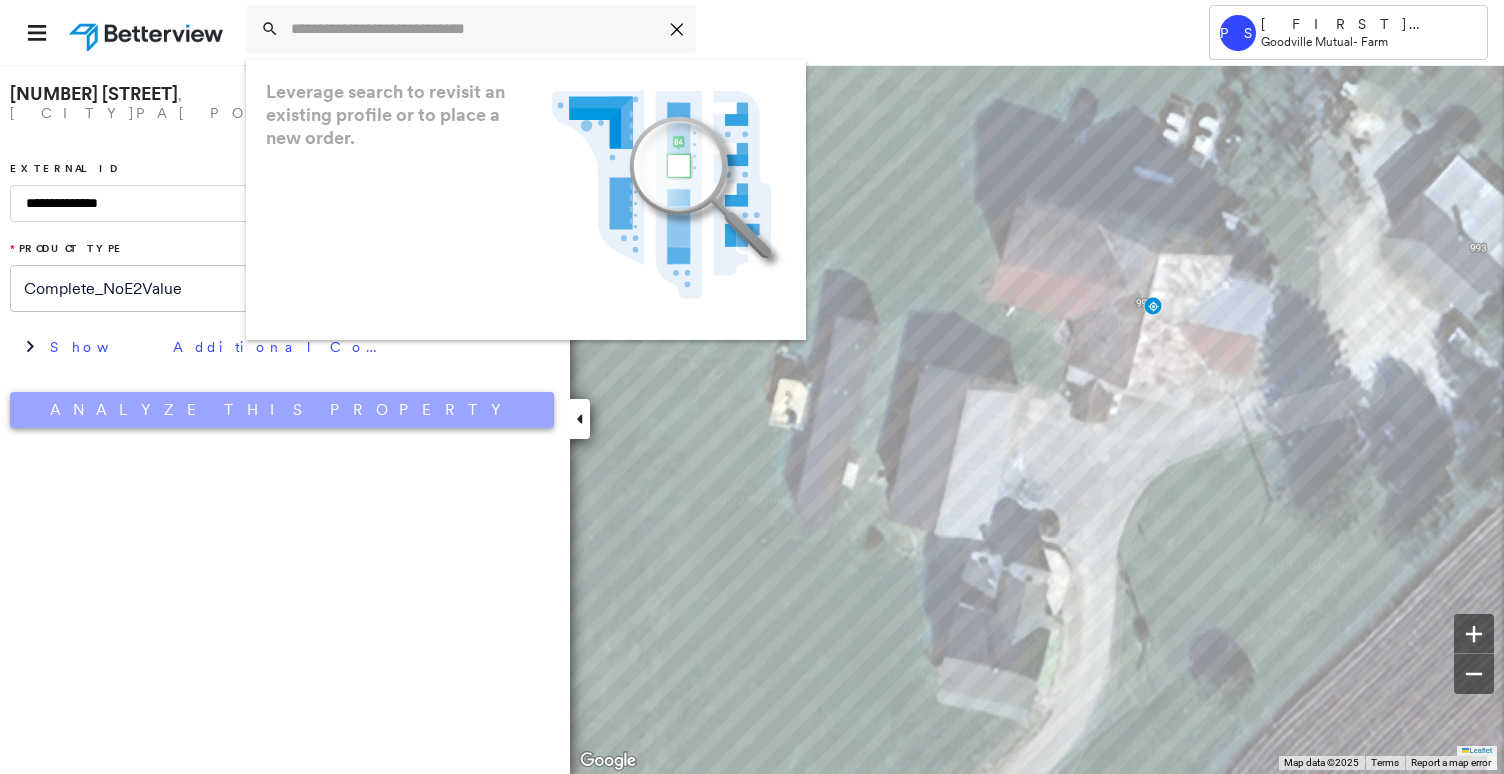 click on "Analyze This Property" at bounding box center [282, 410] 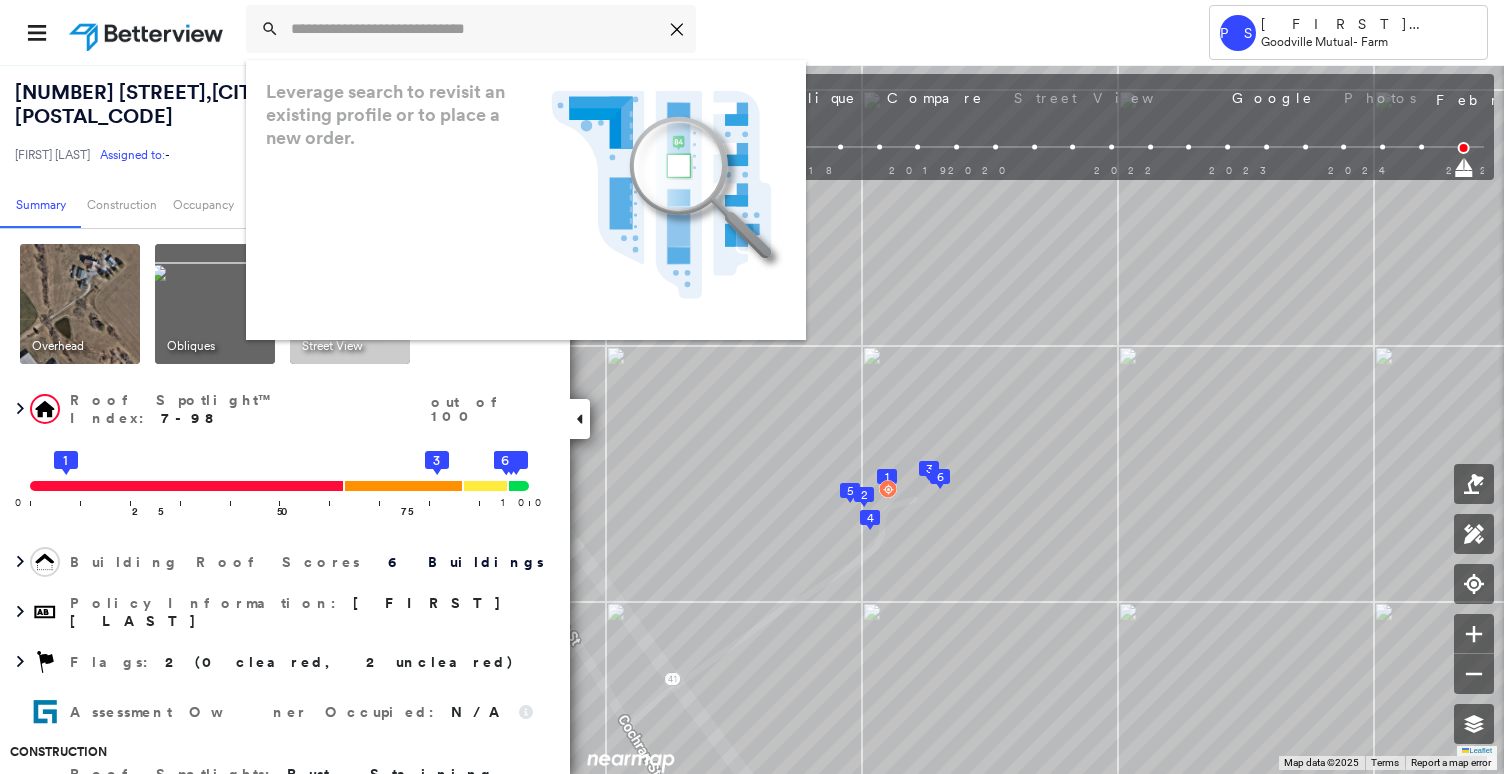 click on "Icon_Closemodal Leverage search to revisit an existing profile or to place a new order. .landscape-no-results-icon_svg__cls-3{fill:#5bafe7}.landscape-no-results-icon_svg__cls-4{fill:#90c5ee}.landscape-no-results-icon_svg__cls-12{fill:#33a4e3}.landscape-no-results-icon_svg__cls-13{fill:#fff}.landscape-no-results-icon_svg__cls-15{opacity:.3;mix-blend-mode:multiply}.landscape-no-results-icon_svg__cls-17{fill:#00a74f}" at bounding box center [699, 32] 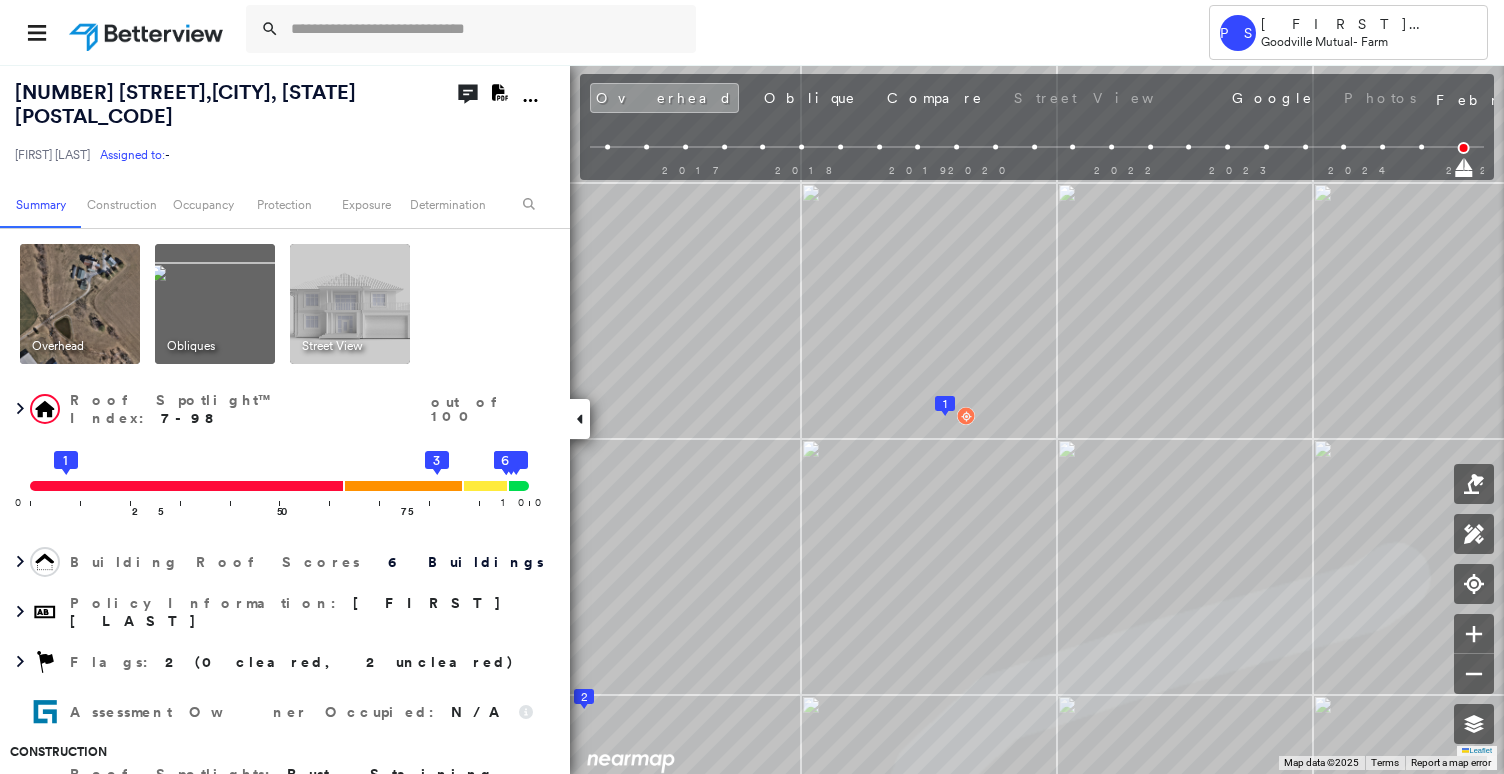 click 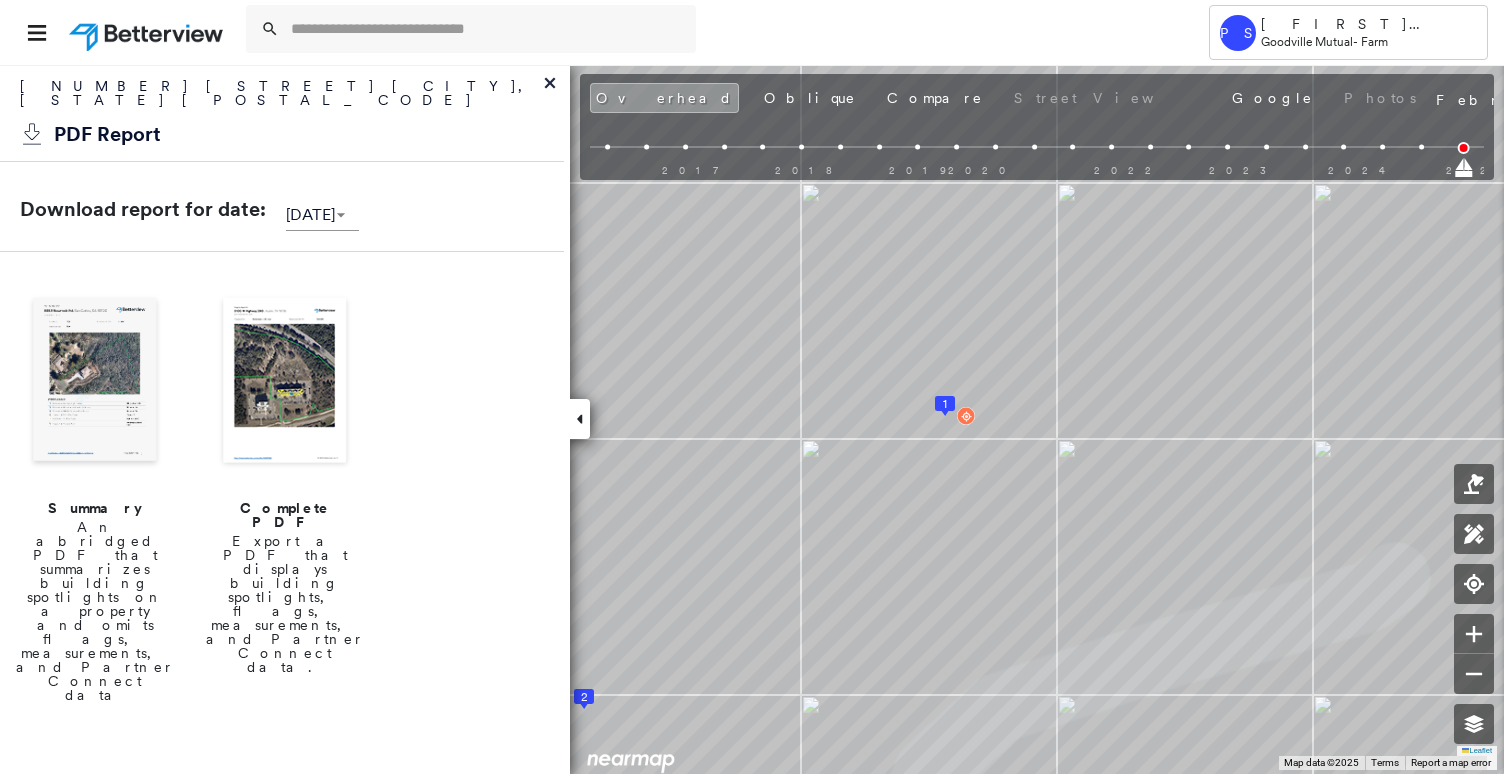 click at bounding box center [285, 382] 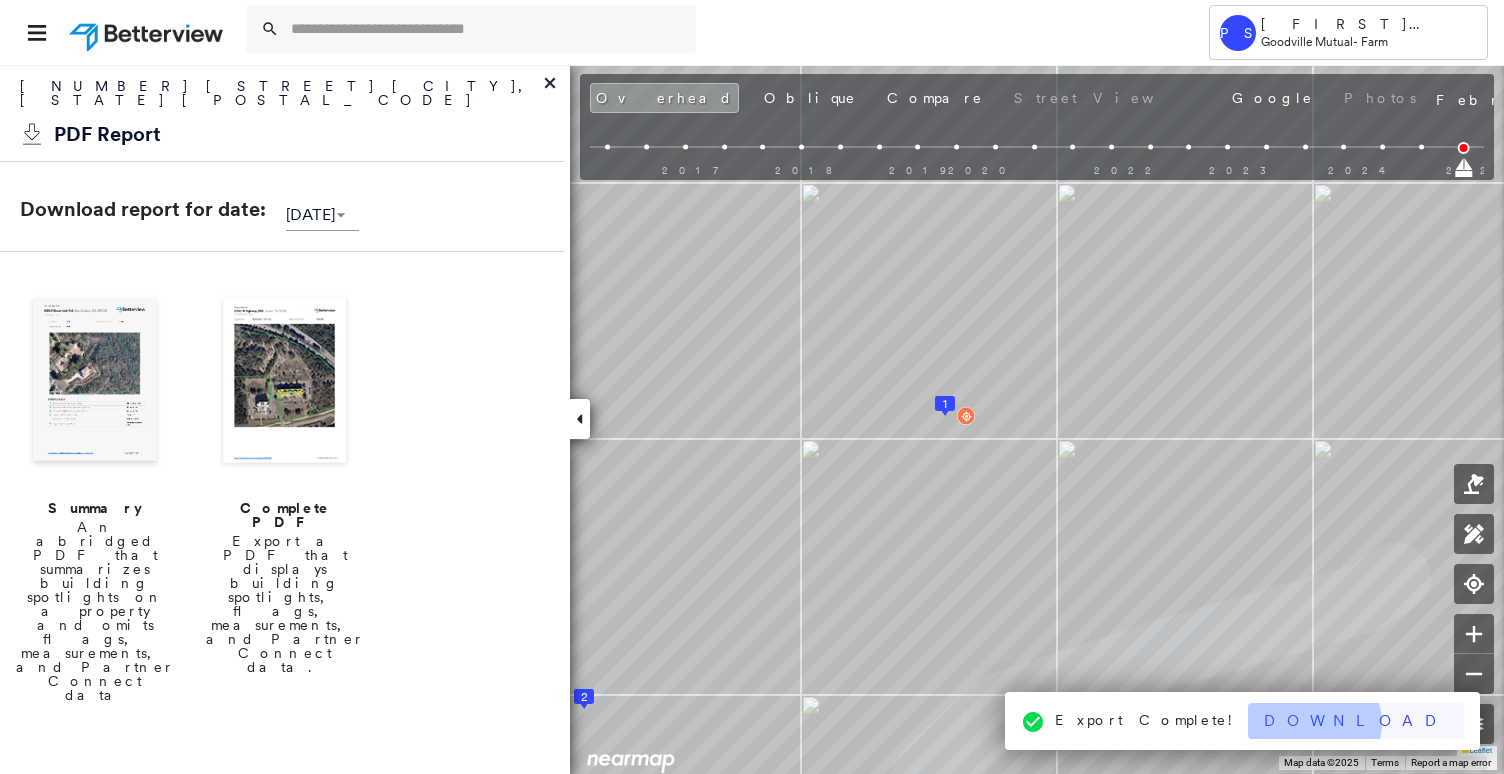 click on "Download" at bounding box center [1356, 721] 